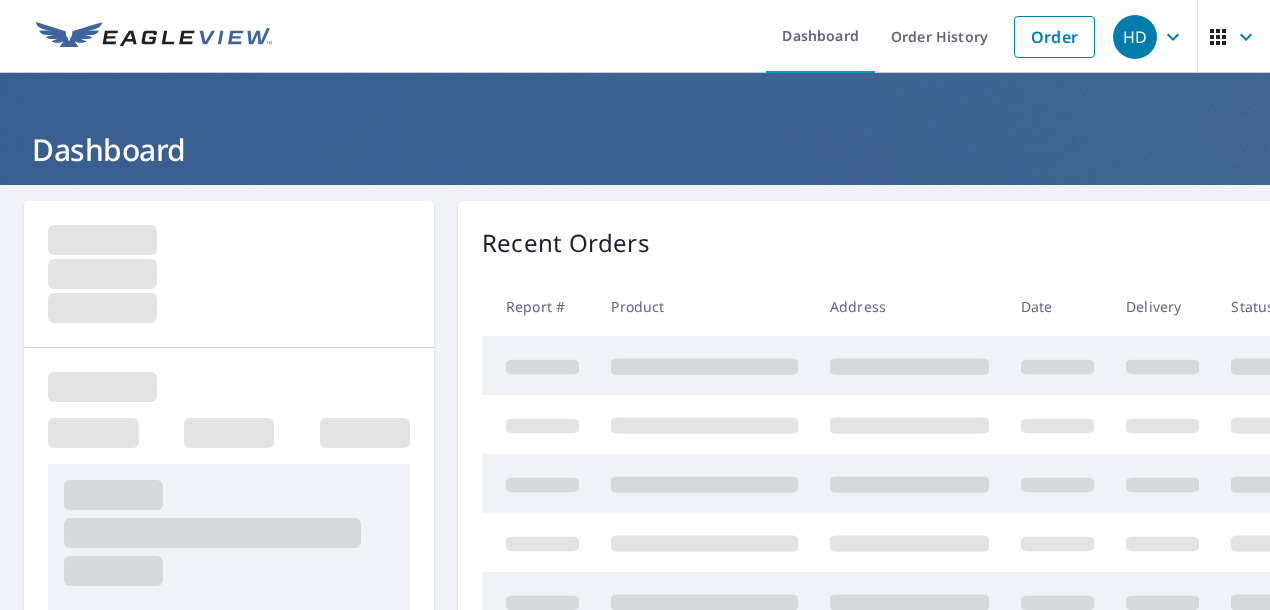 scroll, scrollTop: 0, scrollLeft: 0, axis: both 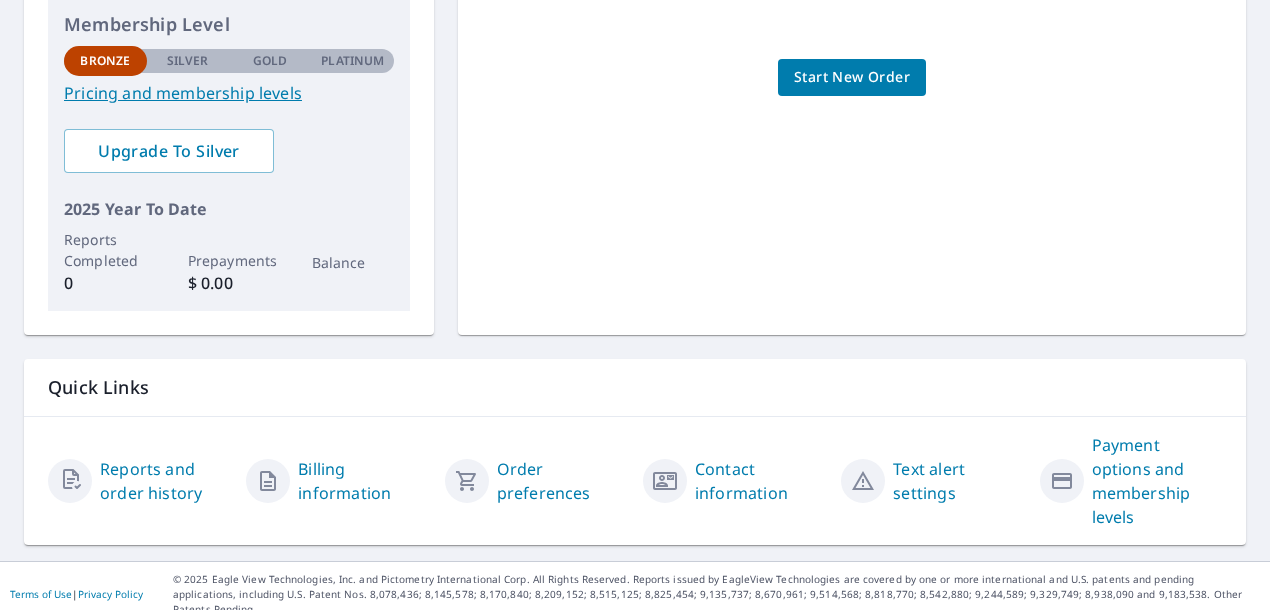 click on "Reports and order history" at bounding box center [165, 481] 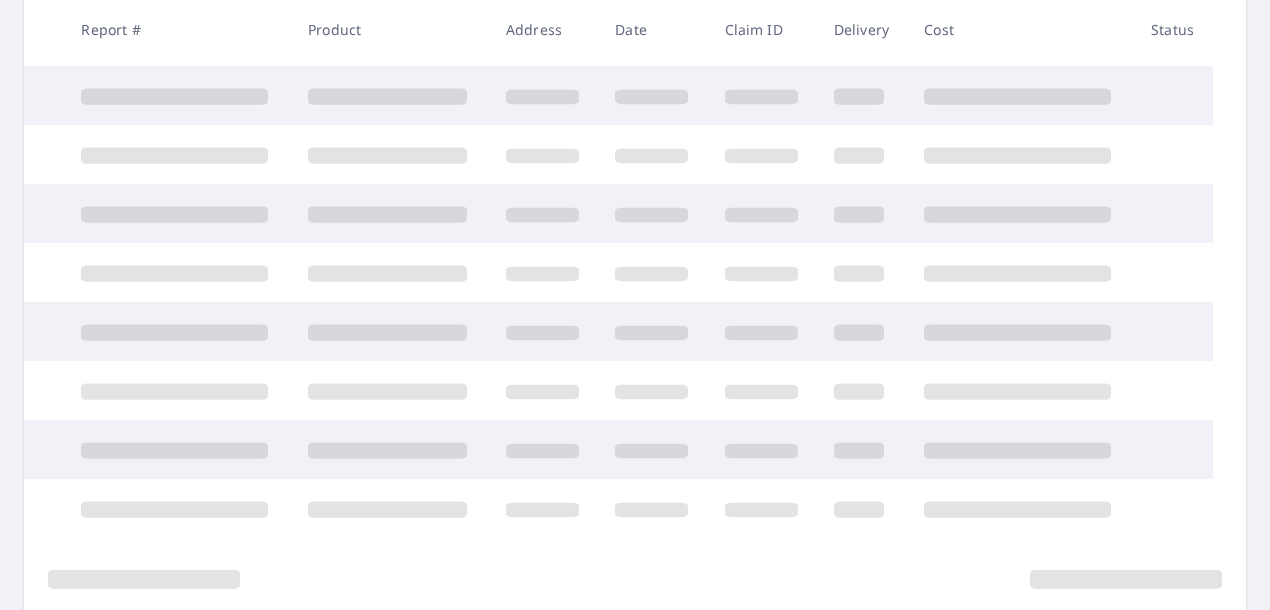 scroll, scrollTop: 0, scrollLeft: 0, axis: both 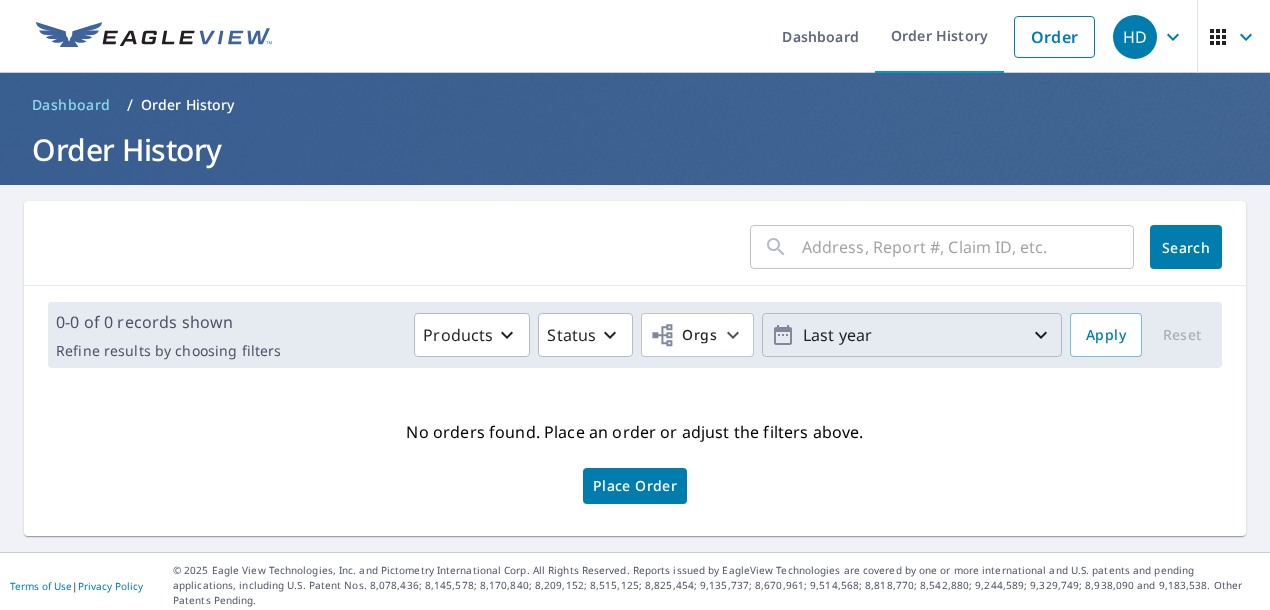 click 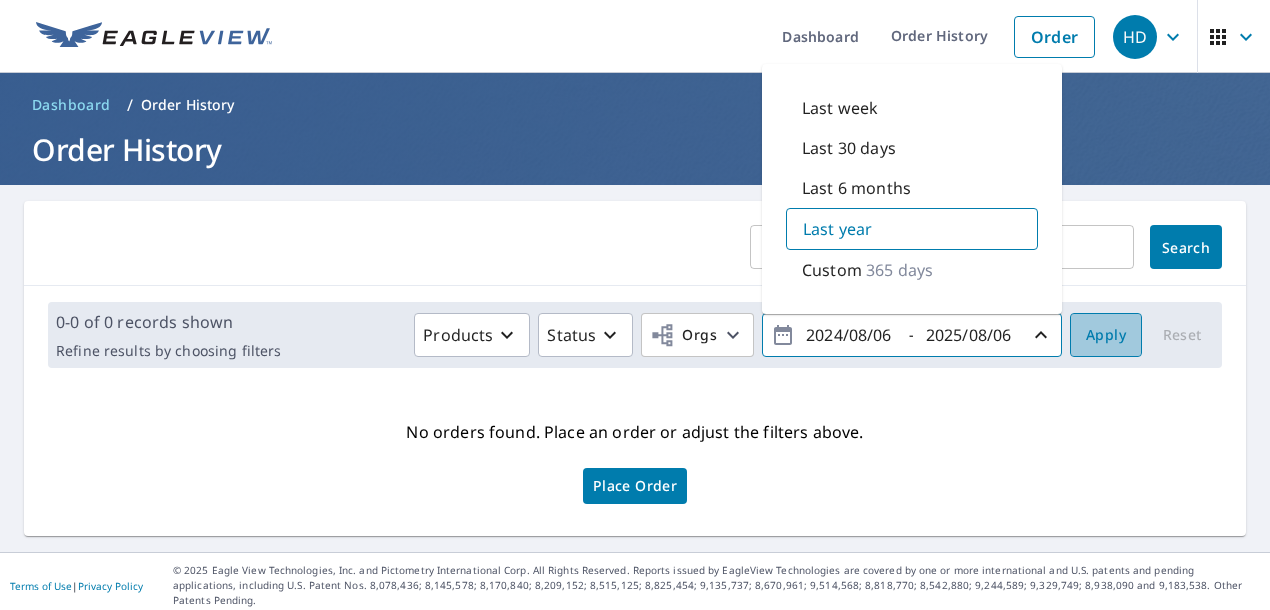 click on "Apply" at bounding box center (1106, 335) 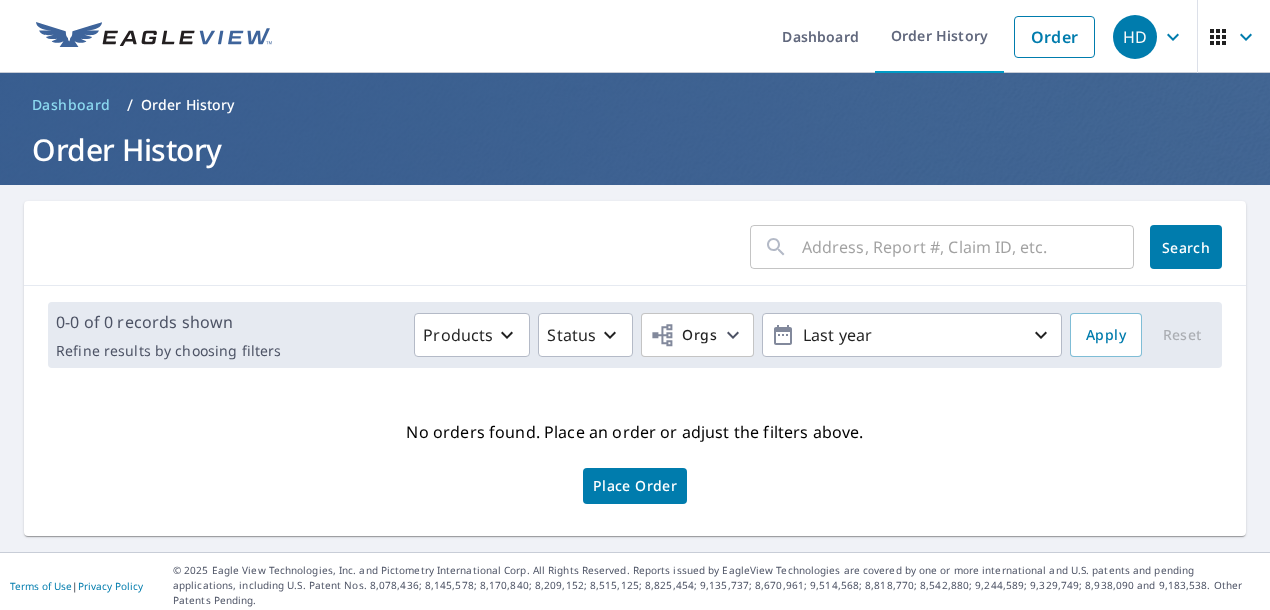 click on "Dashboard" at bounding box center (71, 105) 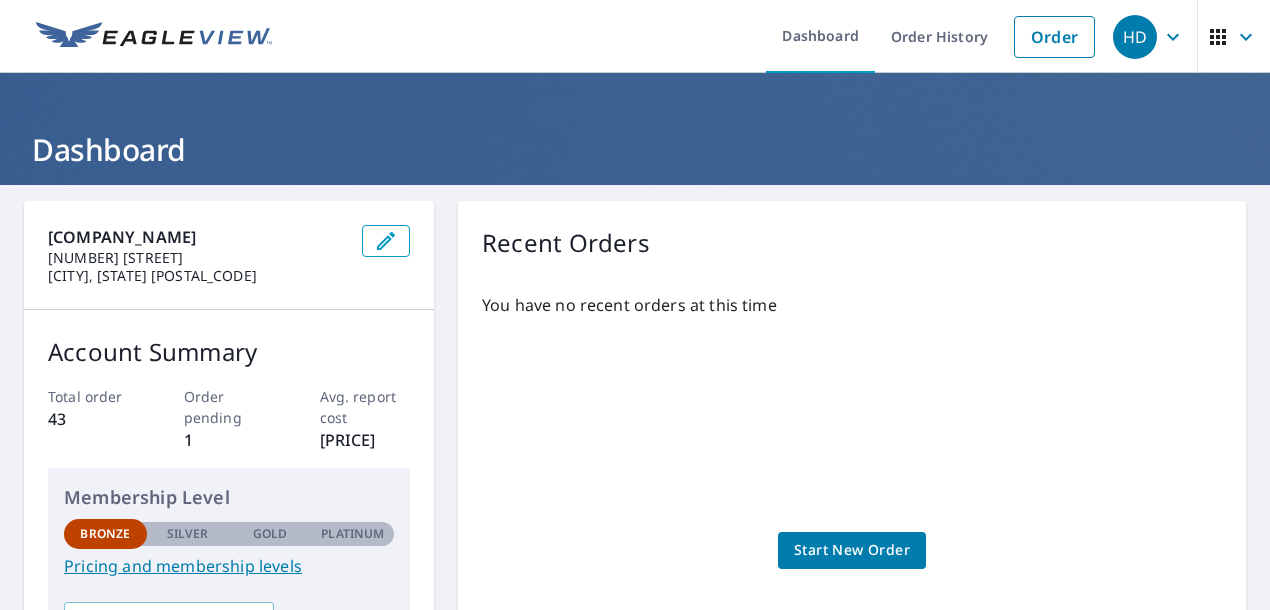 click on "Start New Order" at bounding box center [852, 550] 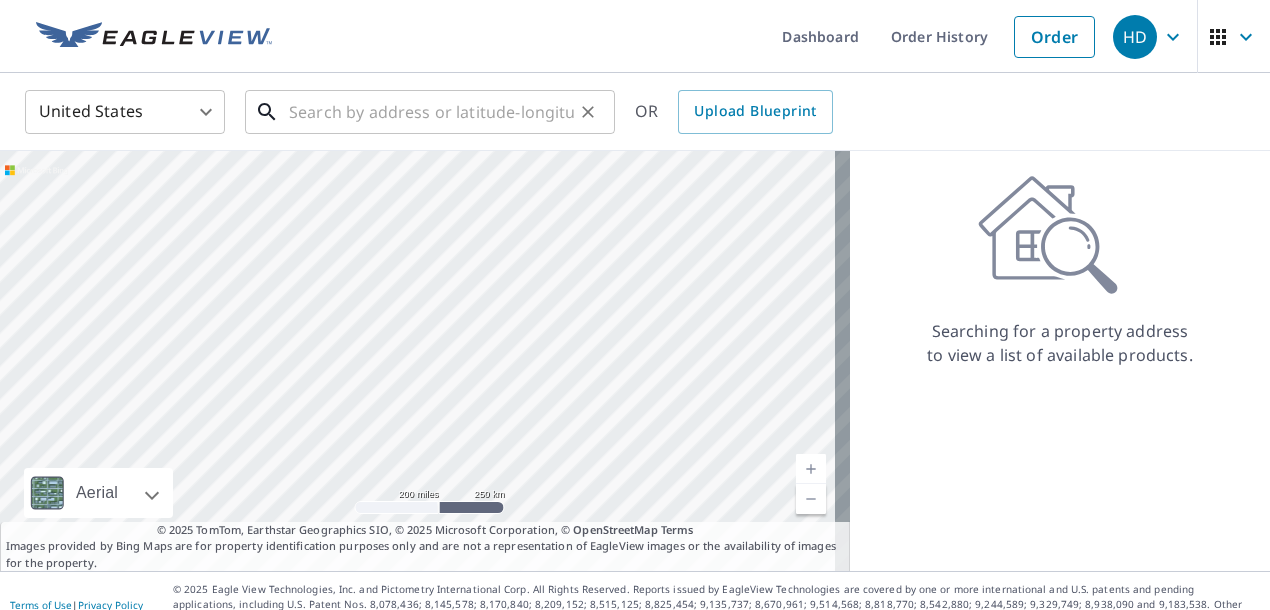 click at bounding box center [431, 112] 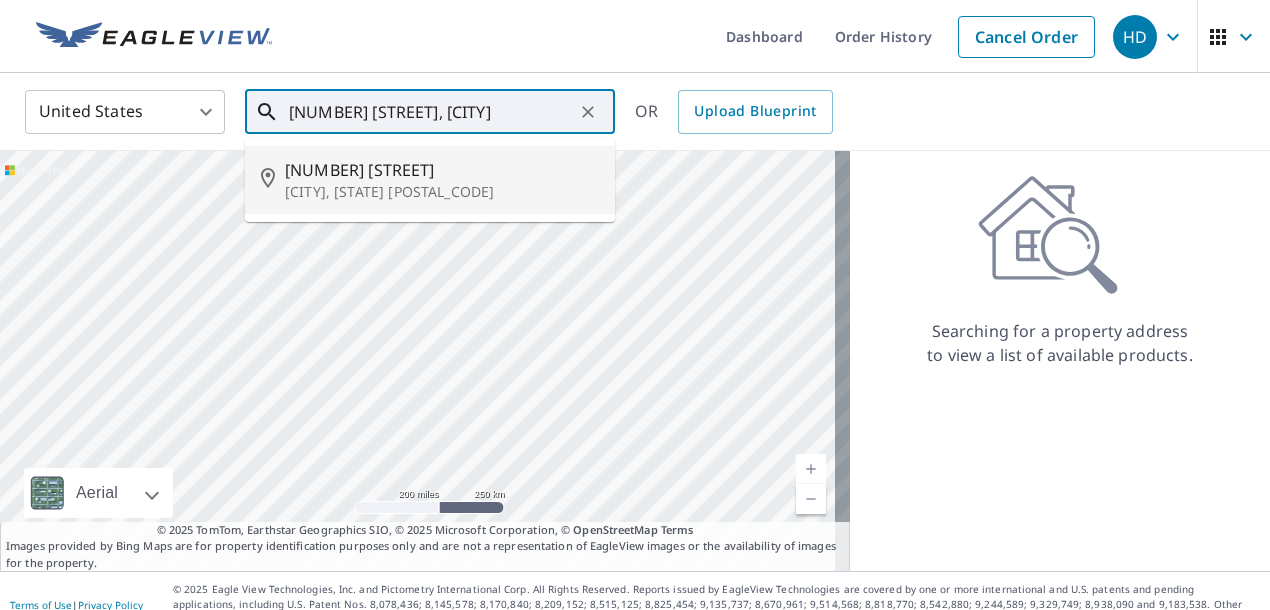 click on "[CITY], [STATE] [POSTAL_CODE]" at bounding box center (442, 192) 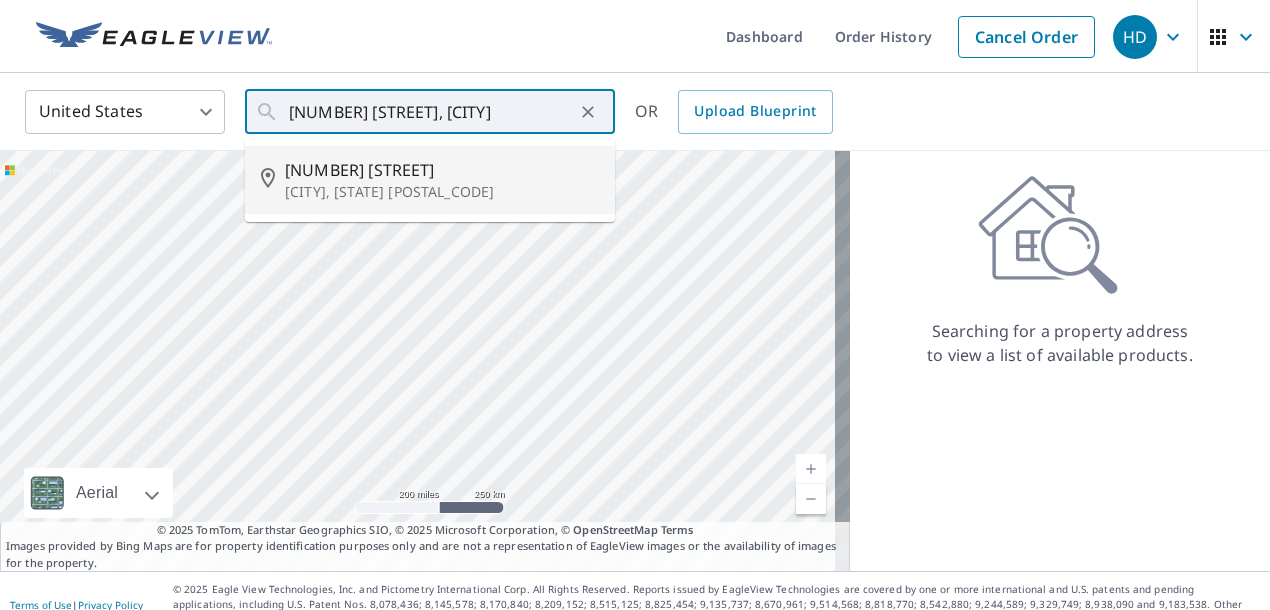 type on "633 Fort Rd La Pointe, WI 54850" 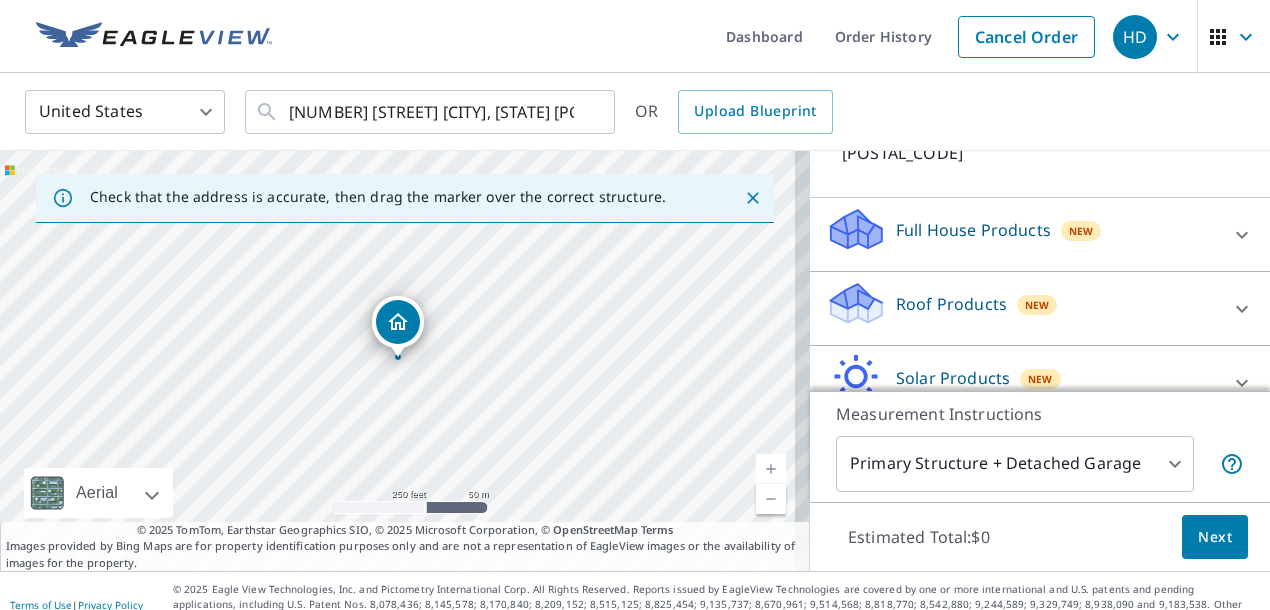 scroll, scrollTop: 200, scrollLeft: 0, axis: vertical 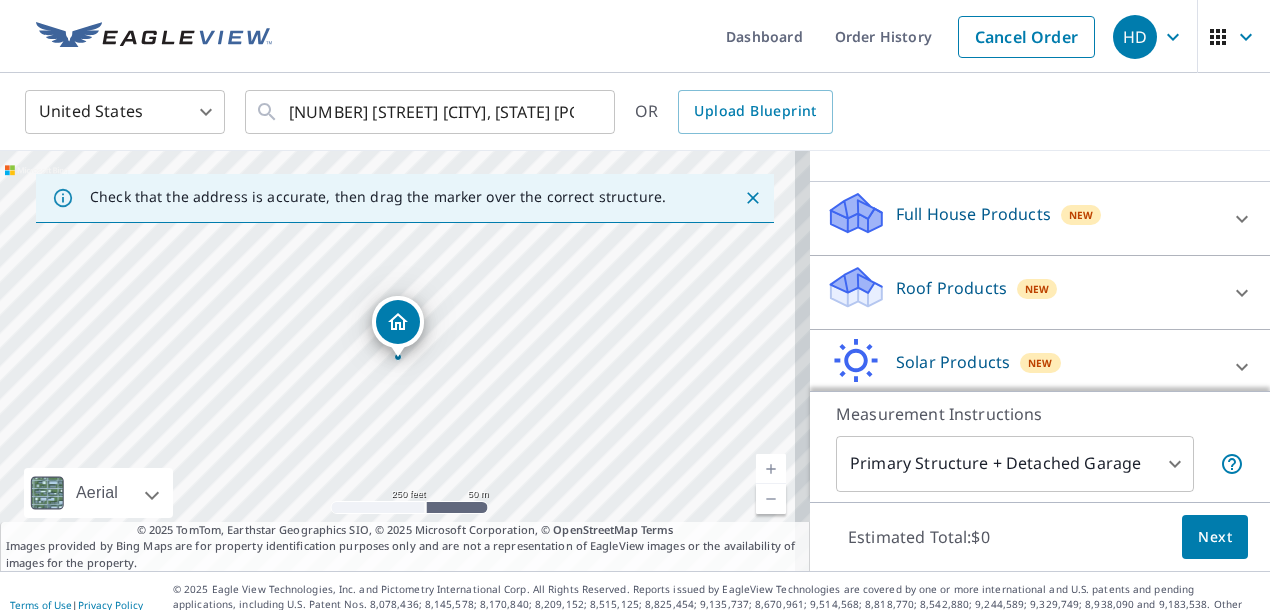 click on "Roof Products New" at bounding box center (1022, 292) 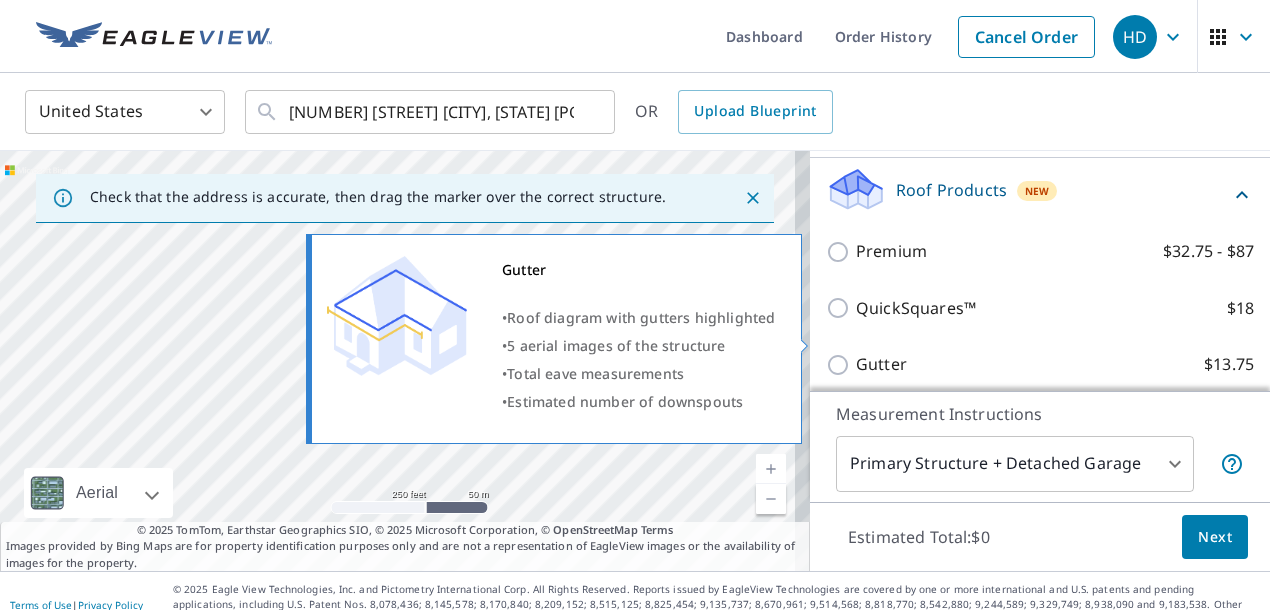 scroll, scrollTop: 300, scrollLeft: 0, axis: vertical 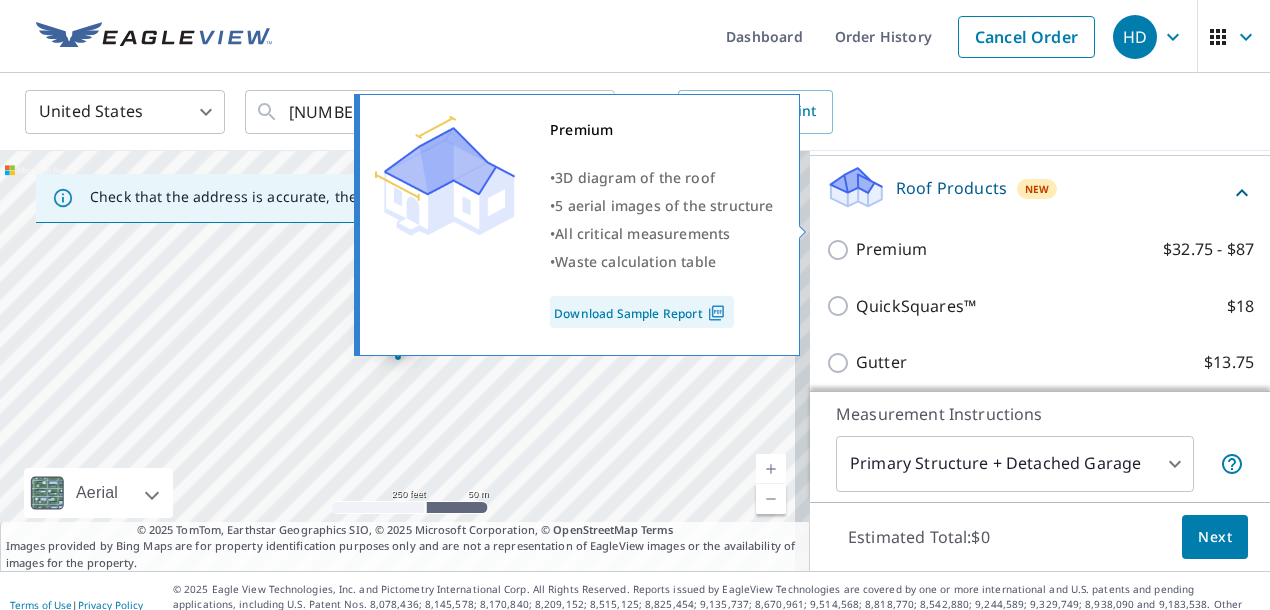 click on "Premium $32.75 - $87" at bounding box center [841, 250] 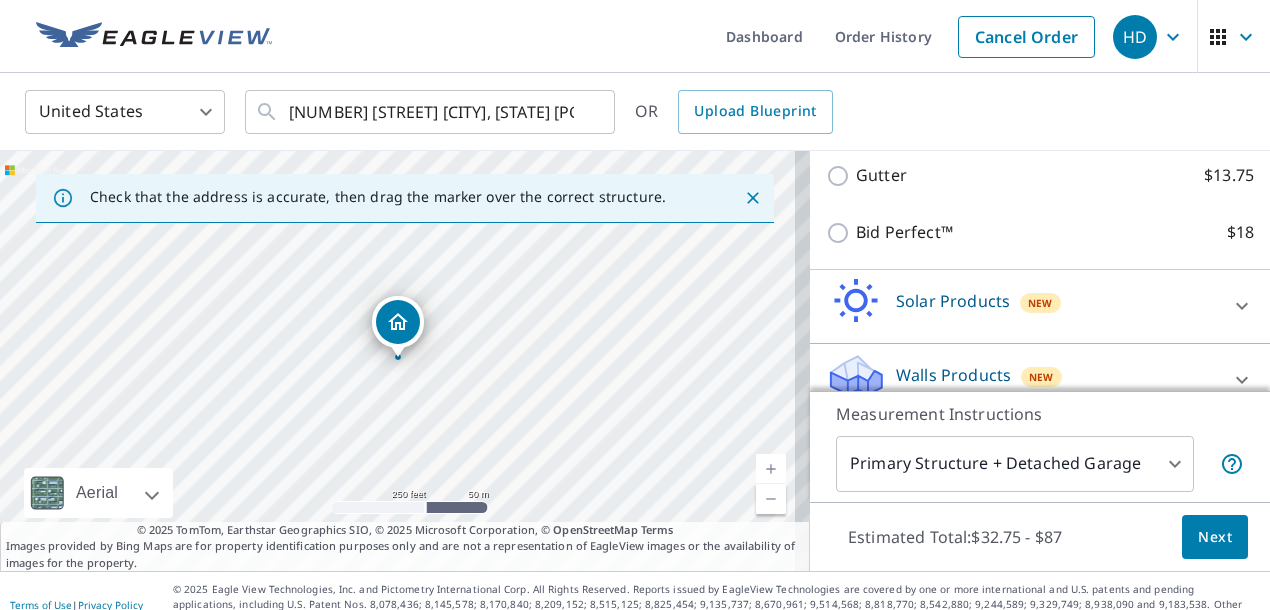 scroll, scrollTop: 554, scrollLeft: 0, axis: vertical 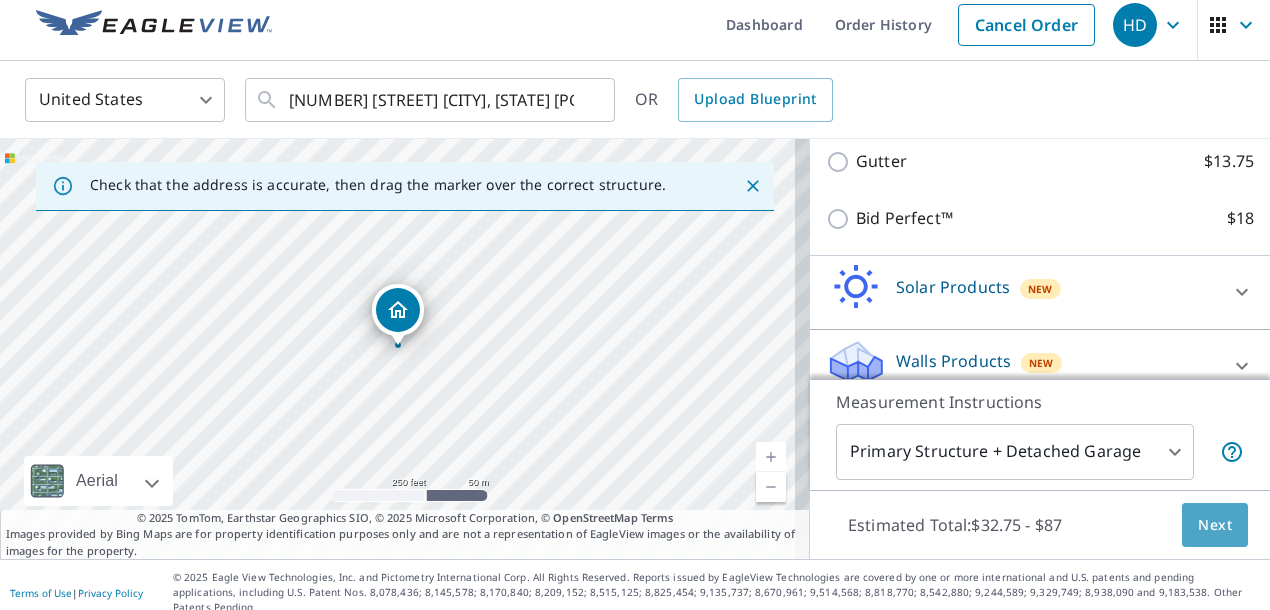 click on "Next" at bounding box center (1215, 525) 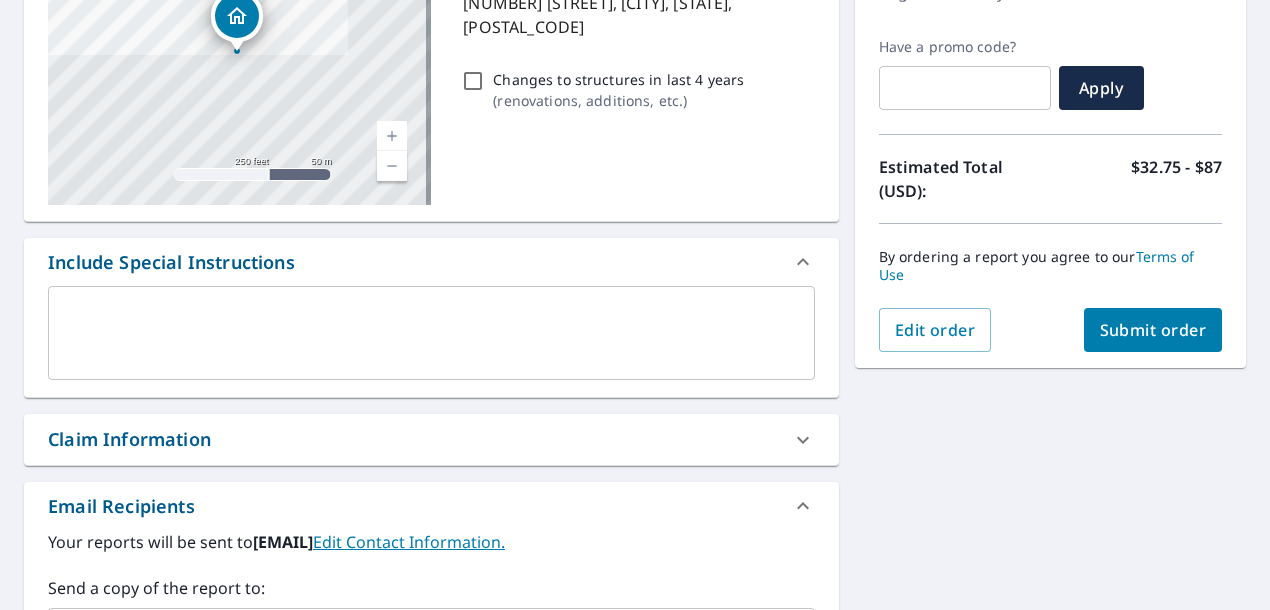 scroll, scrollTop: 412, scrollLeft: 0, axis: vertical 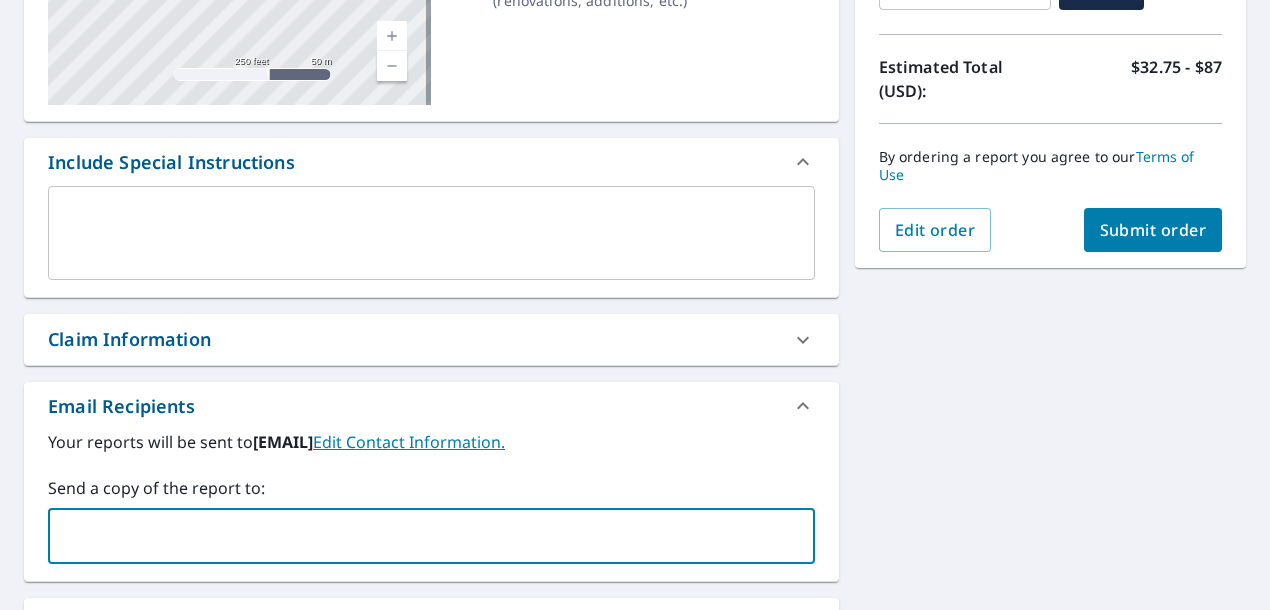click at bounding box center (416, 536) 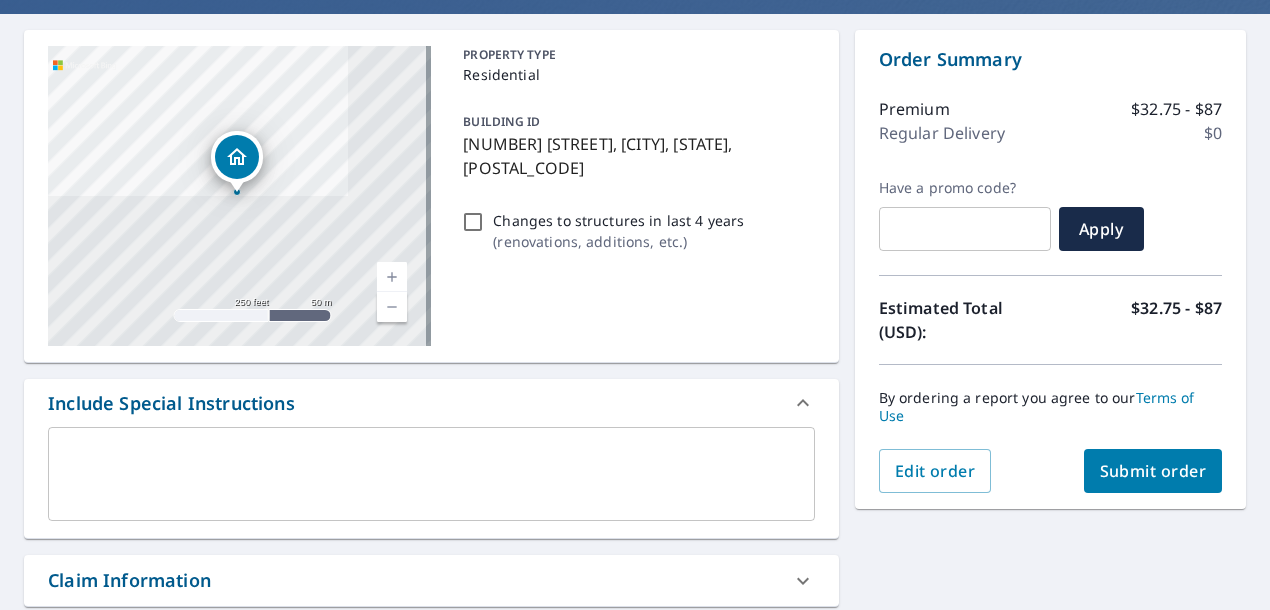 scroll, scrollTop: 169, scrollLeft: 0, axis: vertical 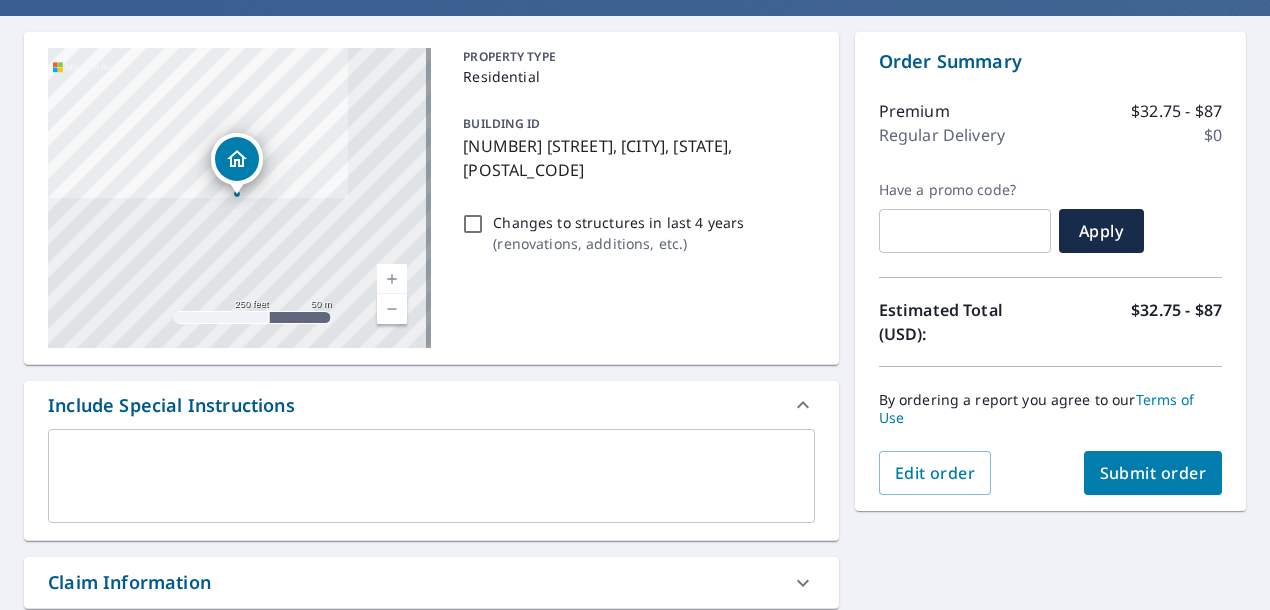 type on "[EMAIL]" 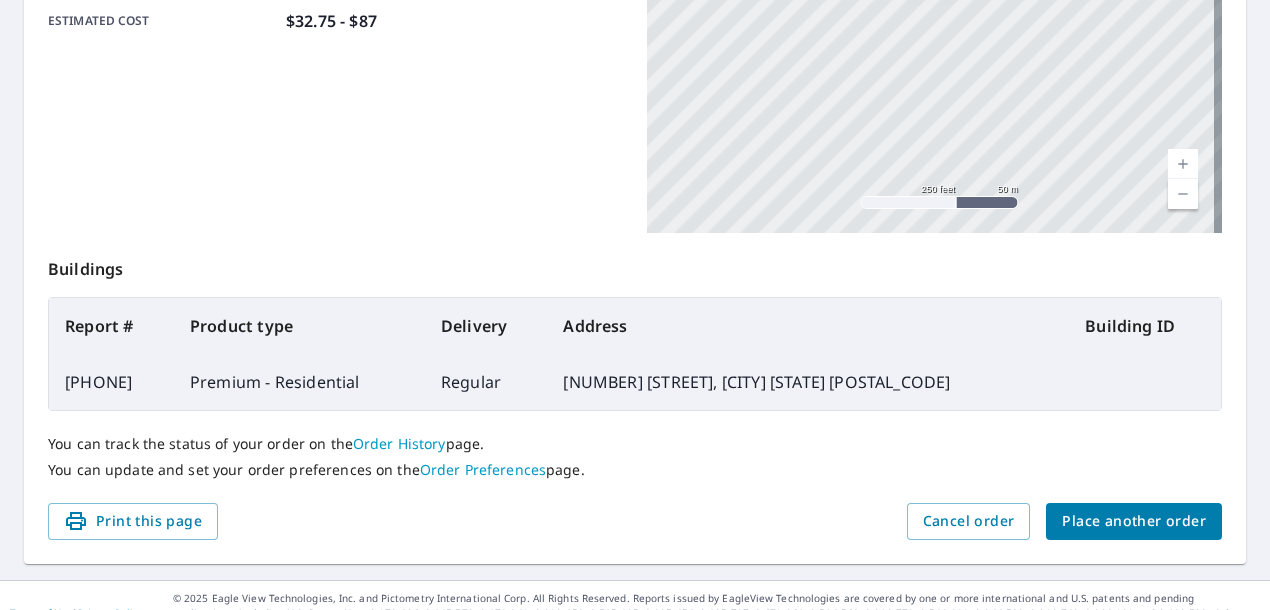 scroll, scrollTop: 565, scrollLeft: 0, axis: vertical 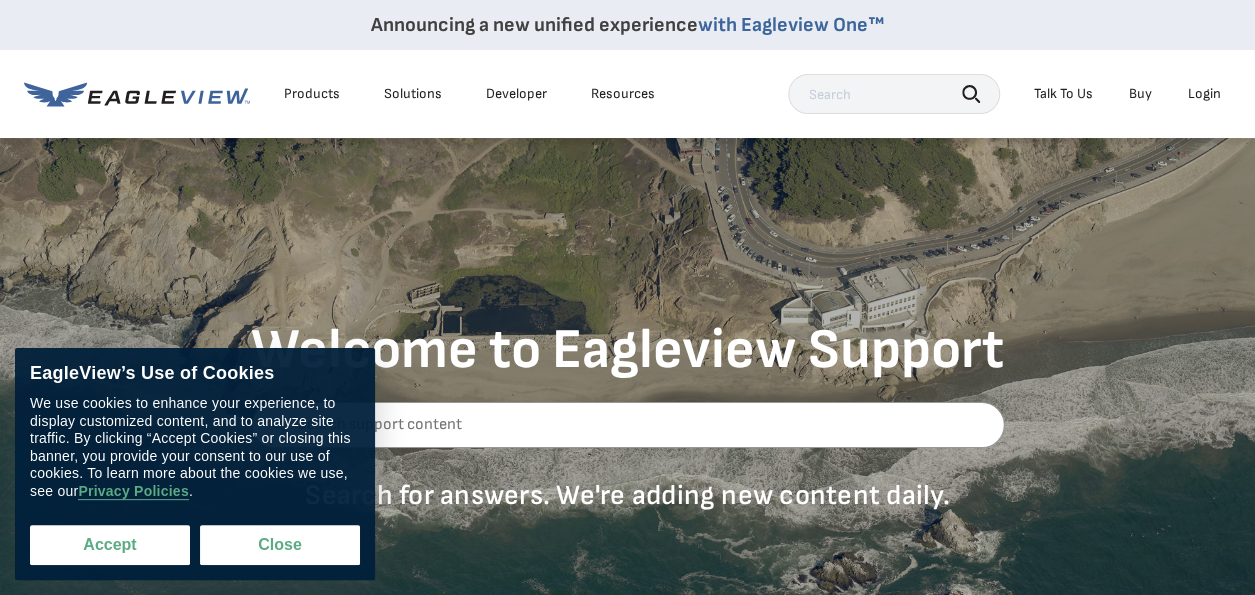 click on "Accept" at bounding box center [110, 545] 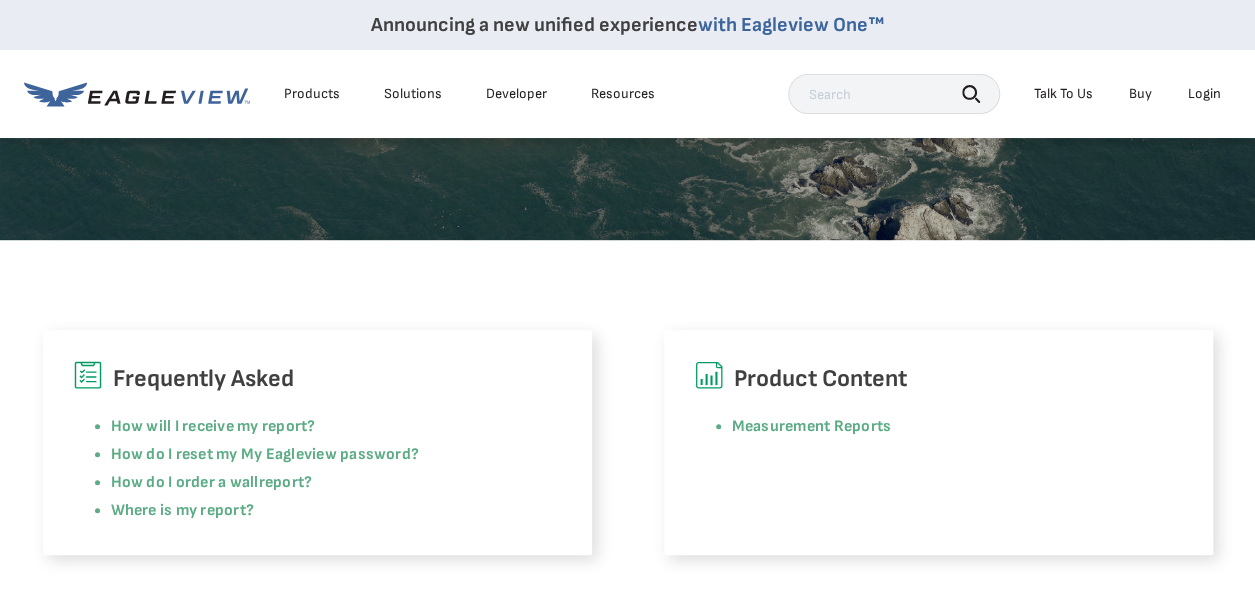 scroll, scrollTop: 400, scrollLeft: 0, axis: vertical 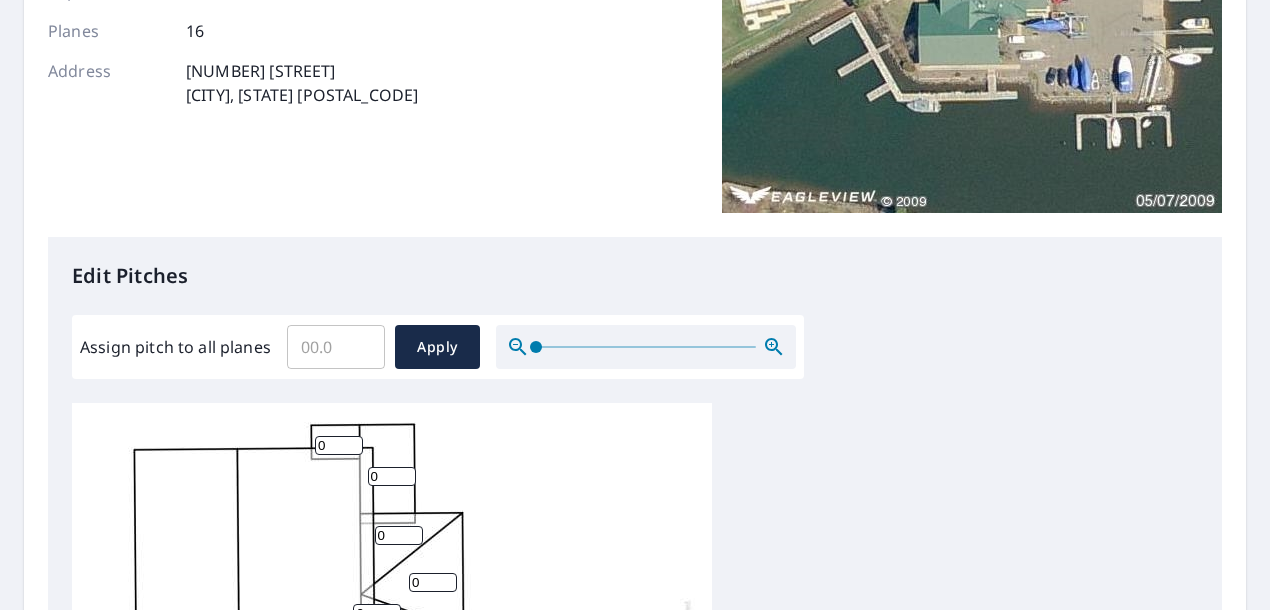 click on "Assign pitch to all planes" at bounding box center [336, 347] 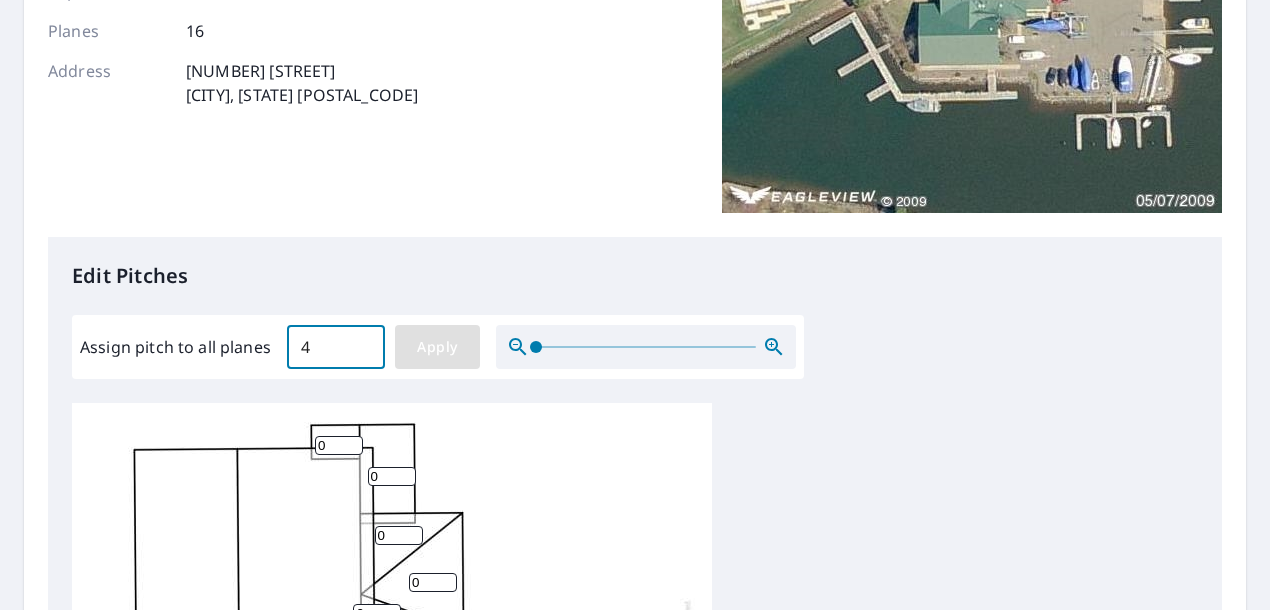 type on "4" 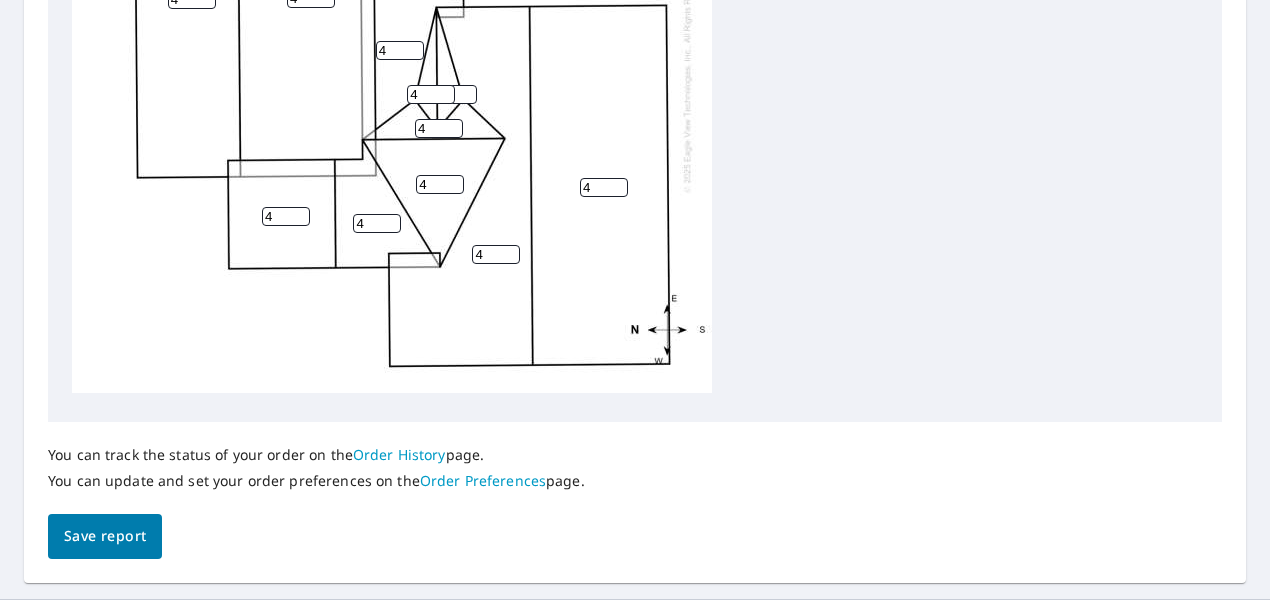scroll, scrollTop: 972, scrollLeft: 0, axis: vertical 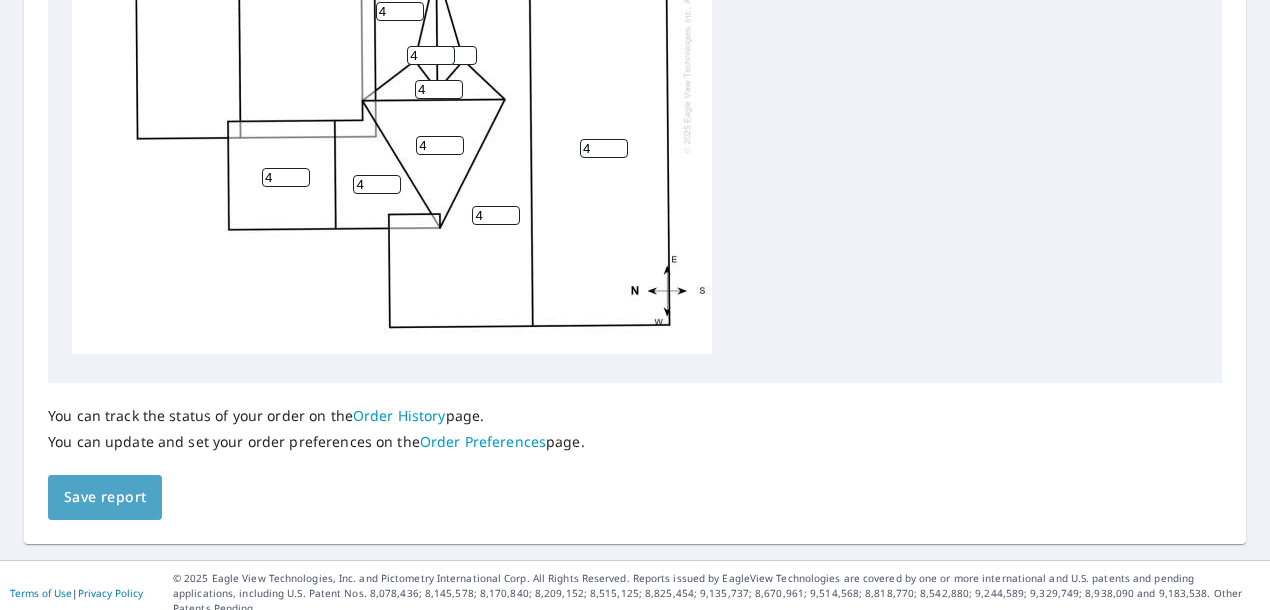 click on "Save report" at bounding box center [105, 497] 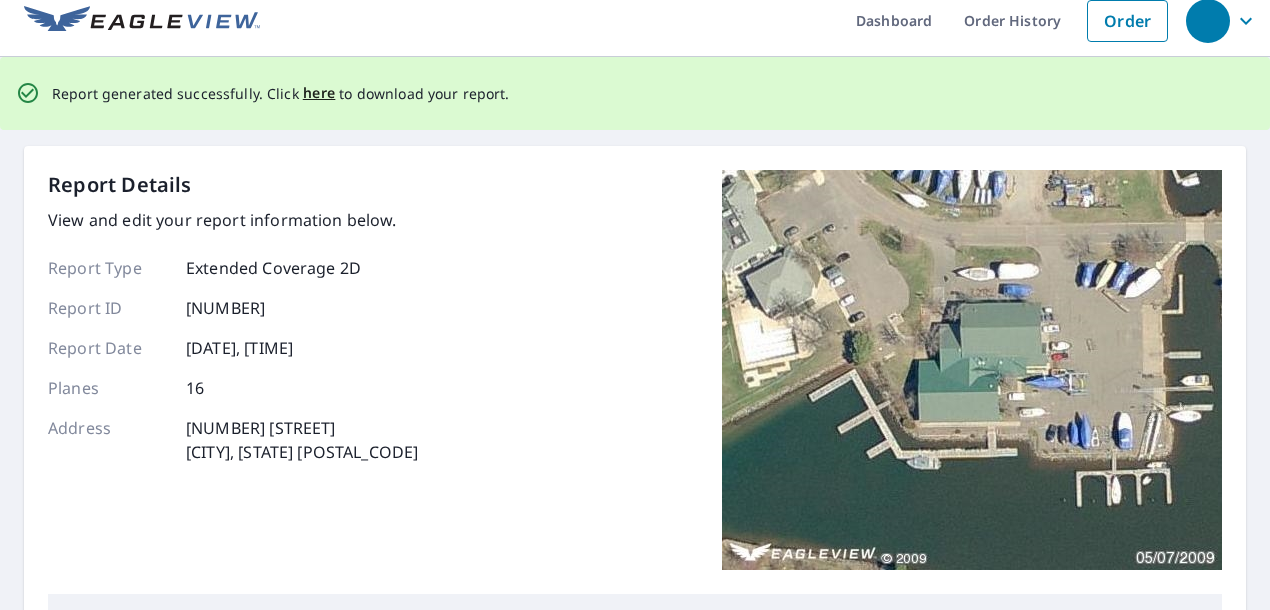 scroll, scrollTop: 0, scrollLeft: 0, axis: both 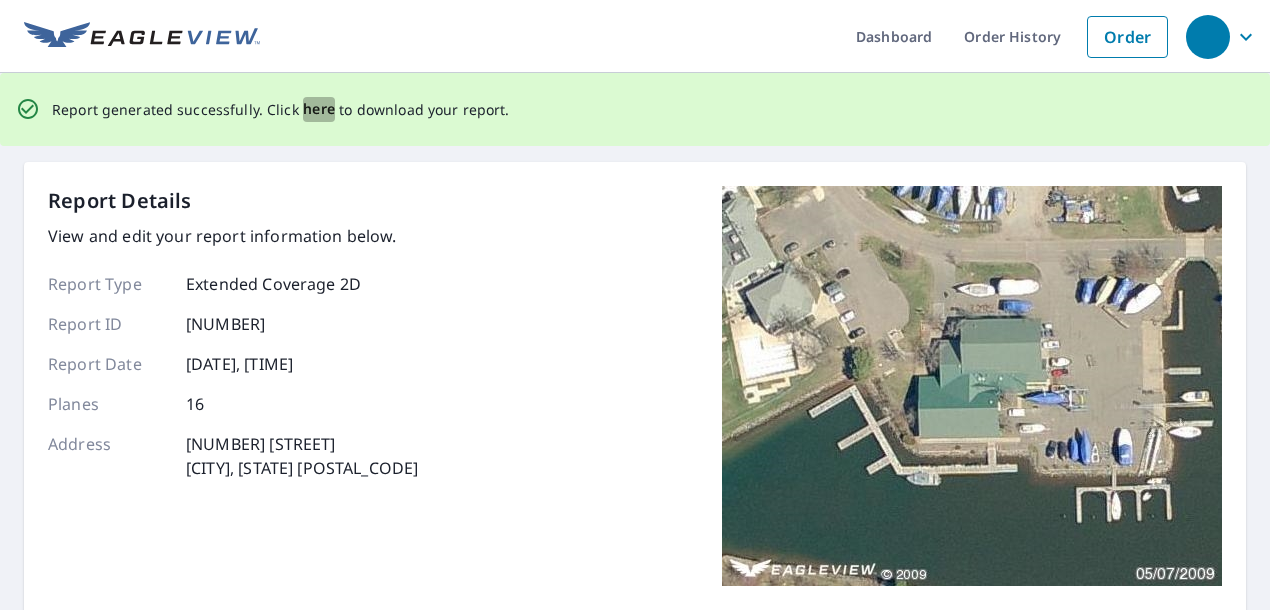 click on "here" at bounding box center [319, 109] 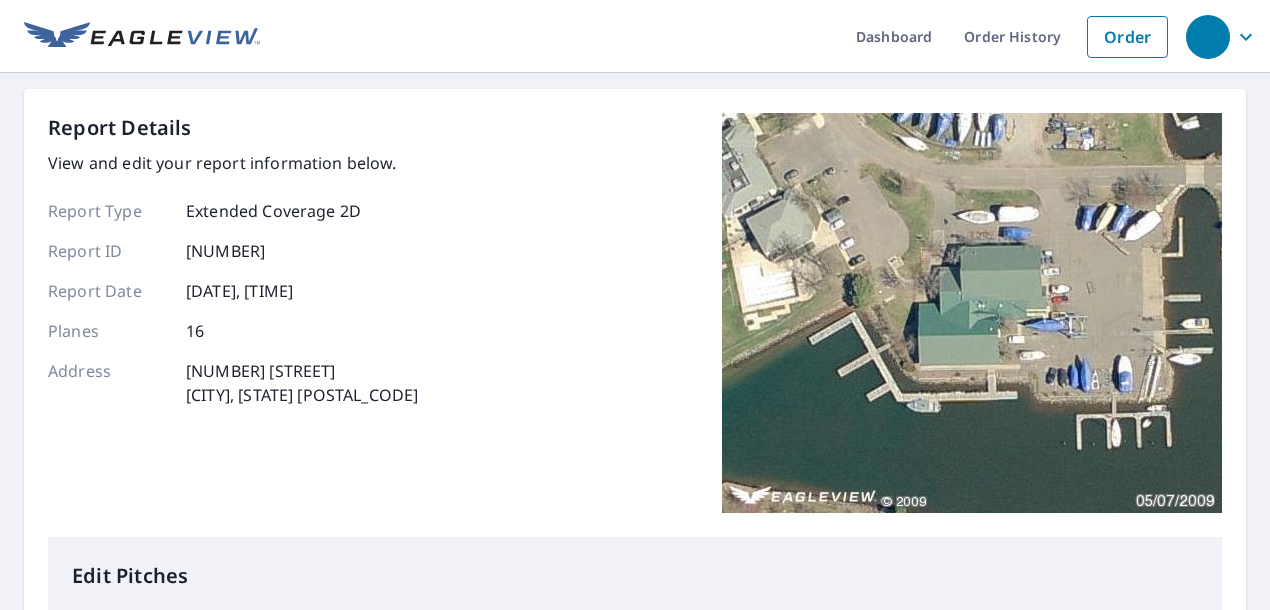 click on "Report Details View and edit your report information below. Report Type Extended Coverage 2D Report ID 66809888 Report Date 8/6/2025, 12:08:50 PM Planes 16 Address 633 Fort Rd La Pointe, WI 54850" at bounding box center [635, 325] 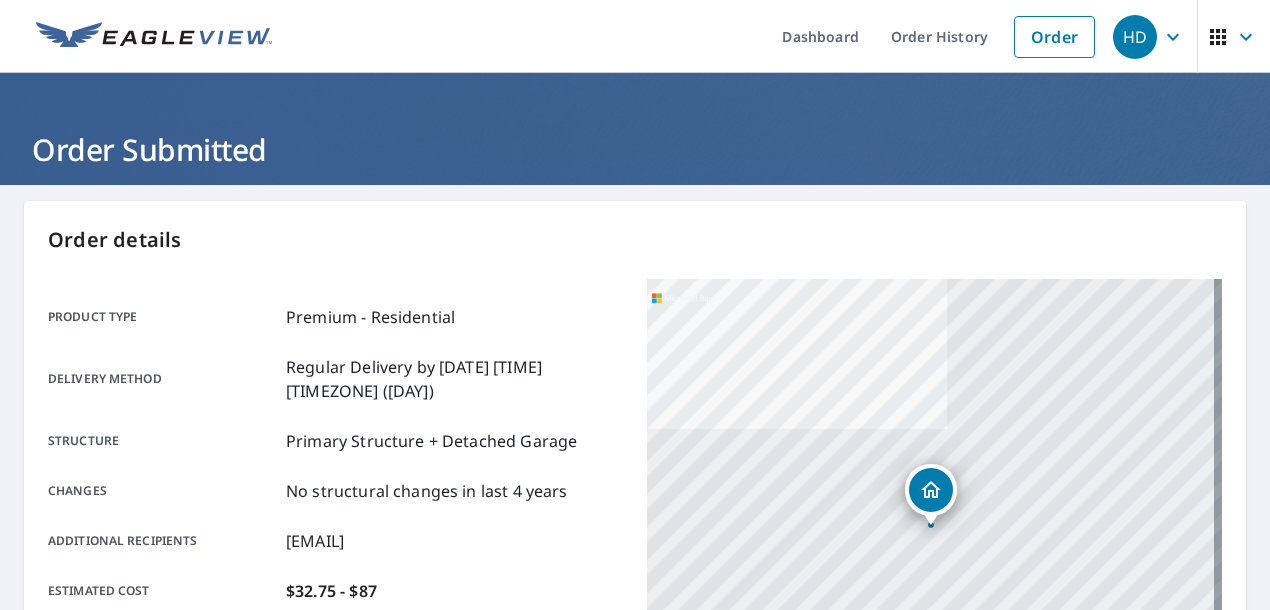 scroll, scrollTop: 0, scrollLeft: 0, axis: both 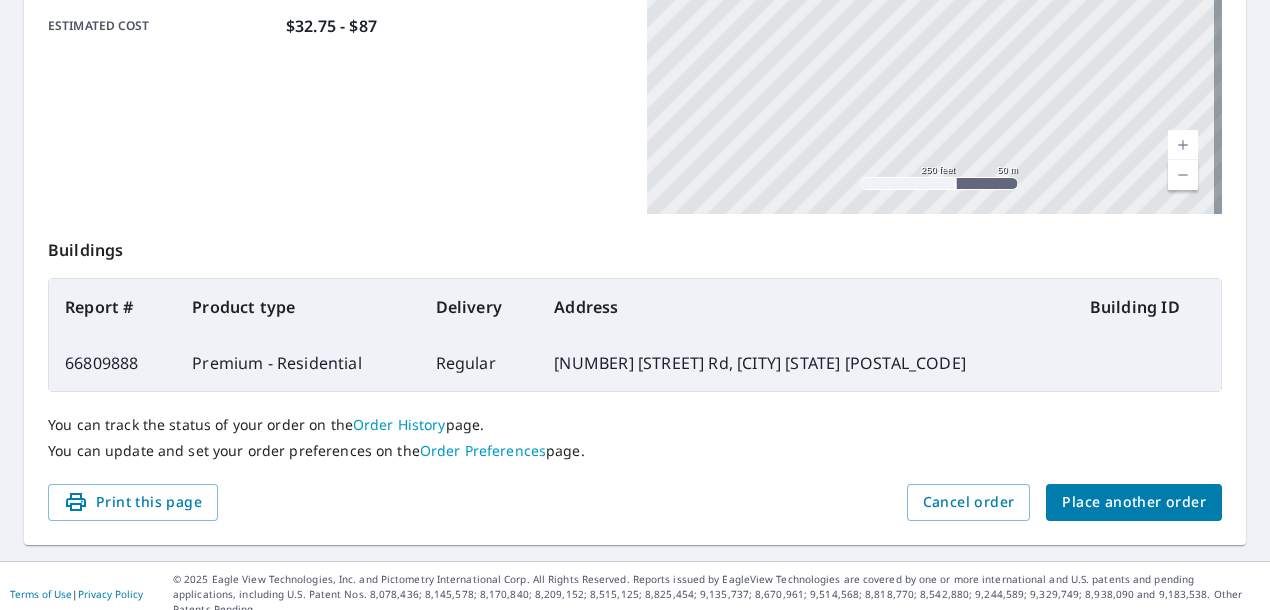 click on "Place another order" at bounding box center [1134, 502] 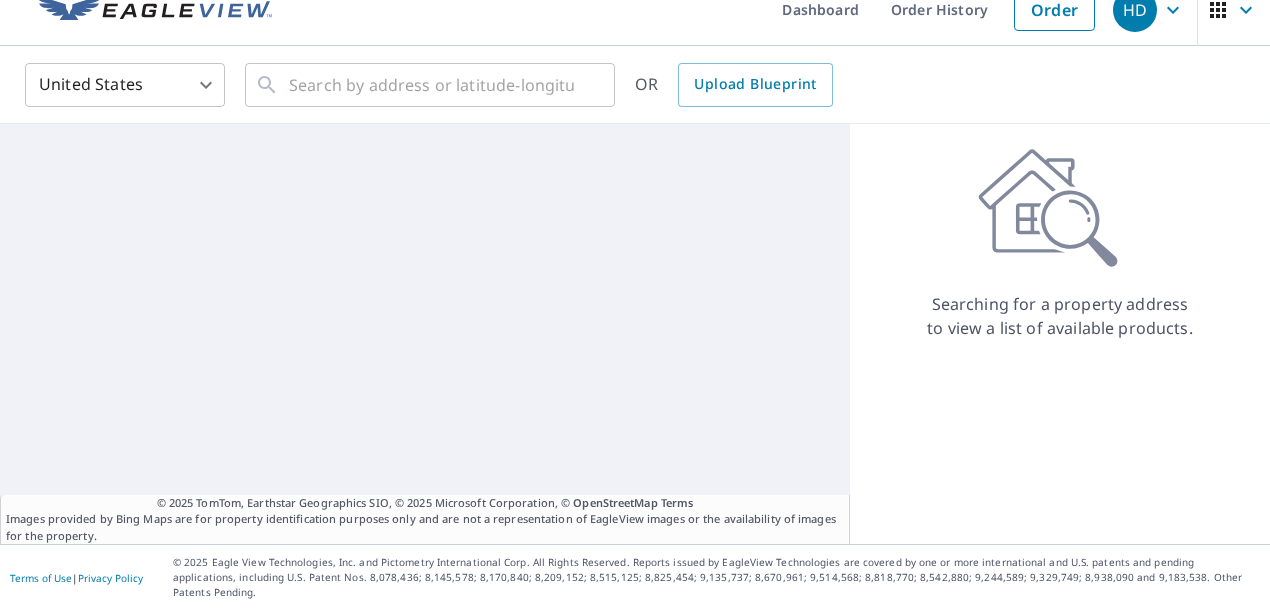 scroll, scrollTop: 12, scrollLeft: 0, axis: vertical 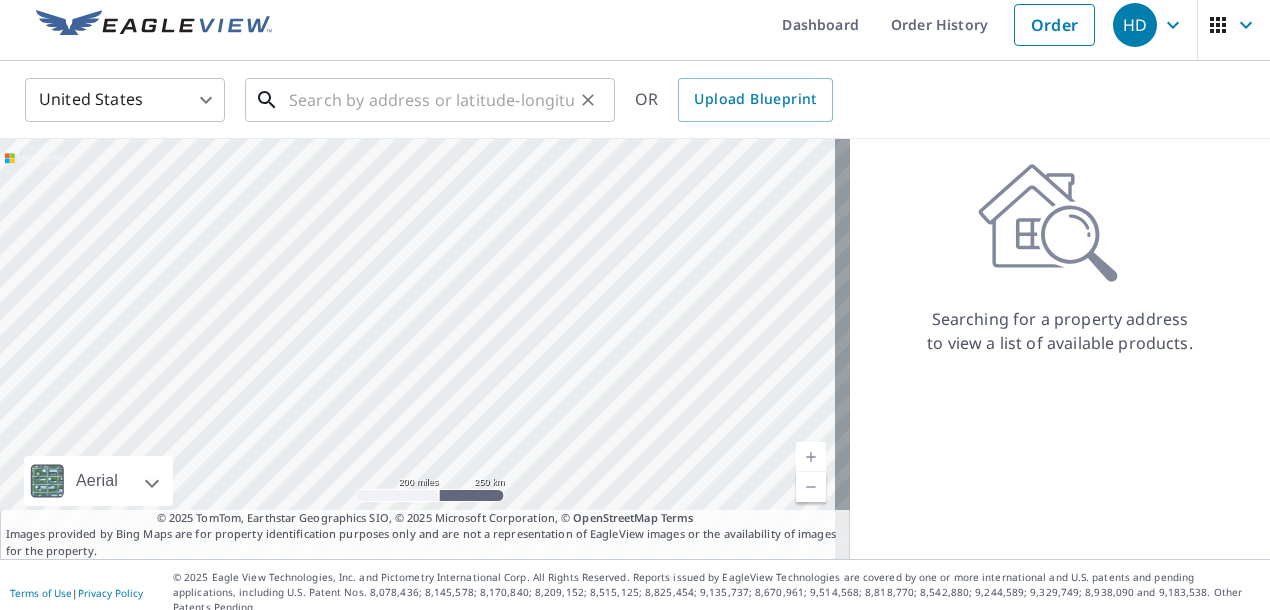 click at bounding box center (431, 100) 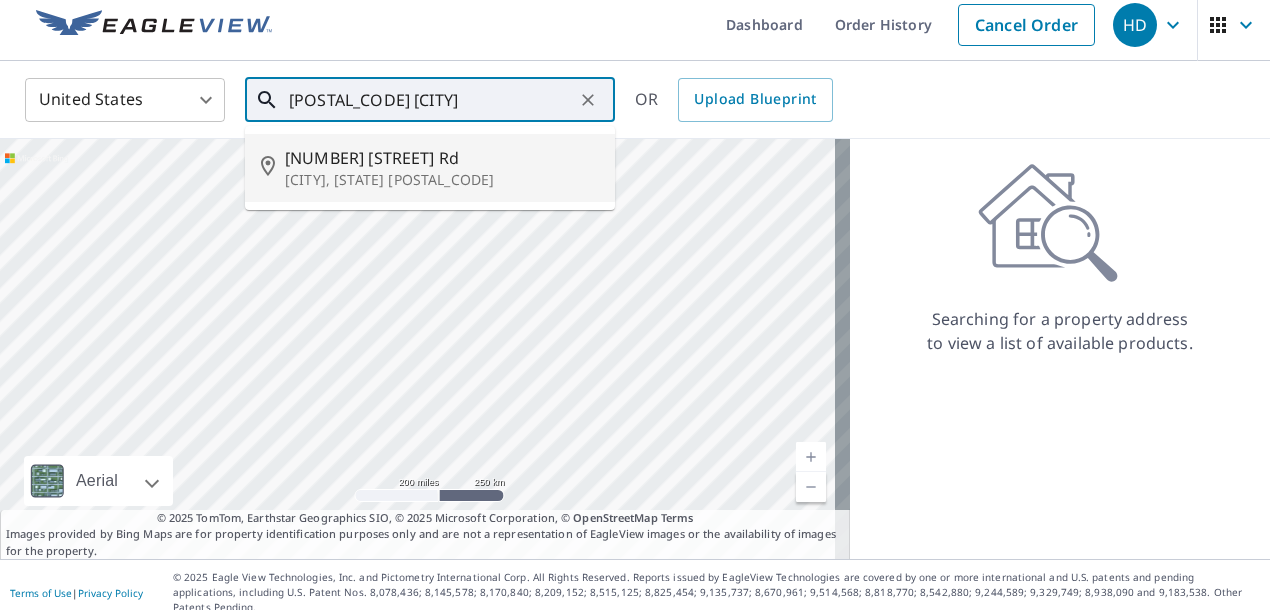 click on "[CITY], [STATE] [POSTAL_CODE]" at bounding box center (442, 180) 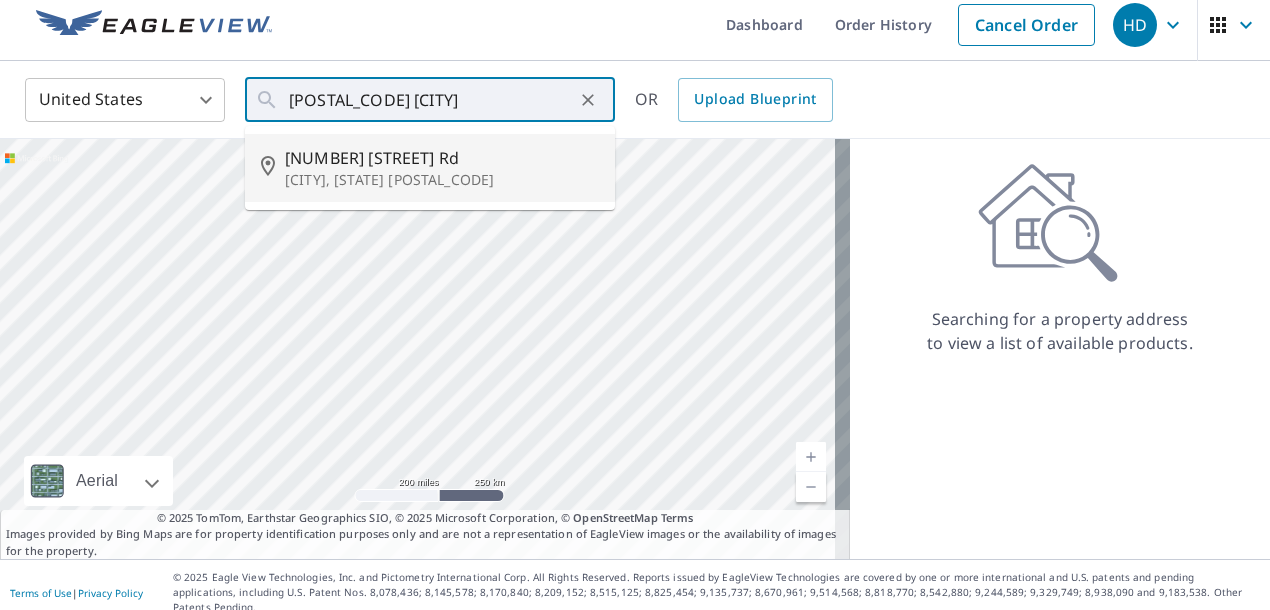 type on "[NUMBER] [STREET] Rd [CITY], [STATE] [POSTAL_CODE]" 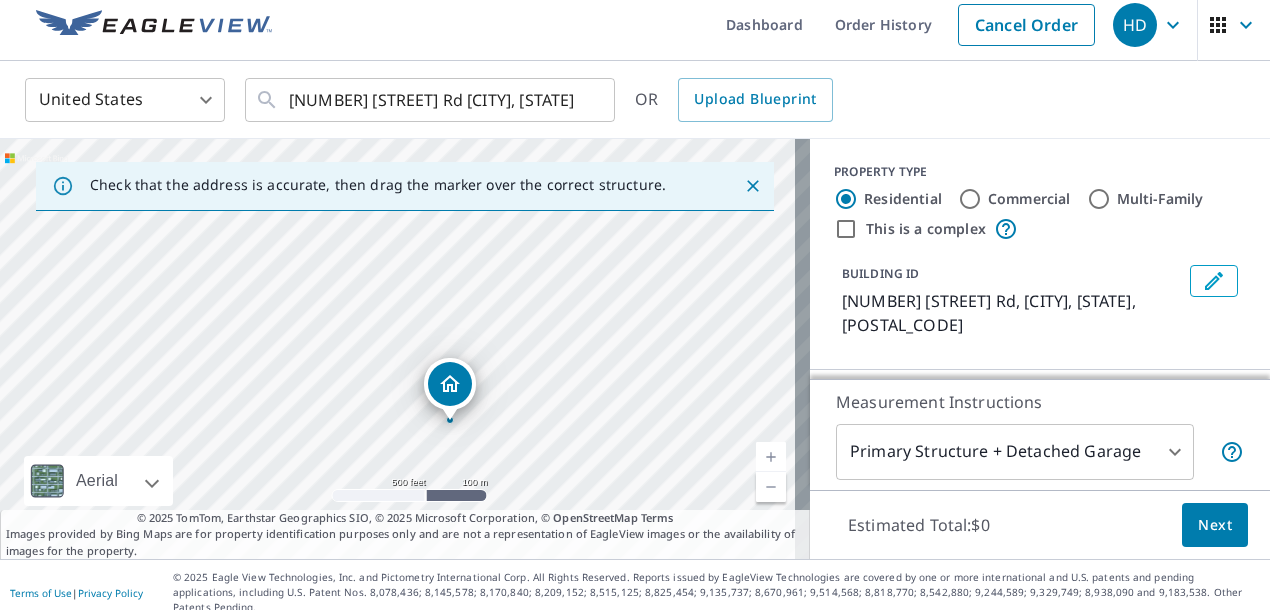 drag, startPoint x: 552, startPoint y: 280, endPoint x: 545, endPoint y: 375, distance: 95.257545 